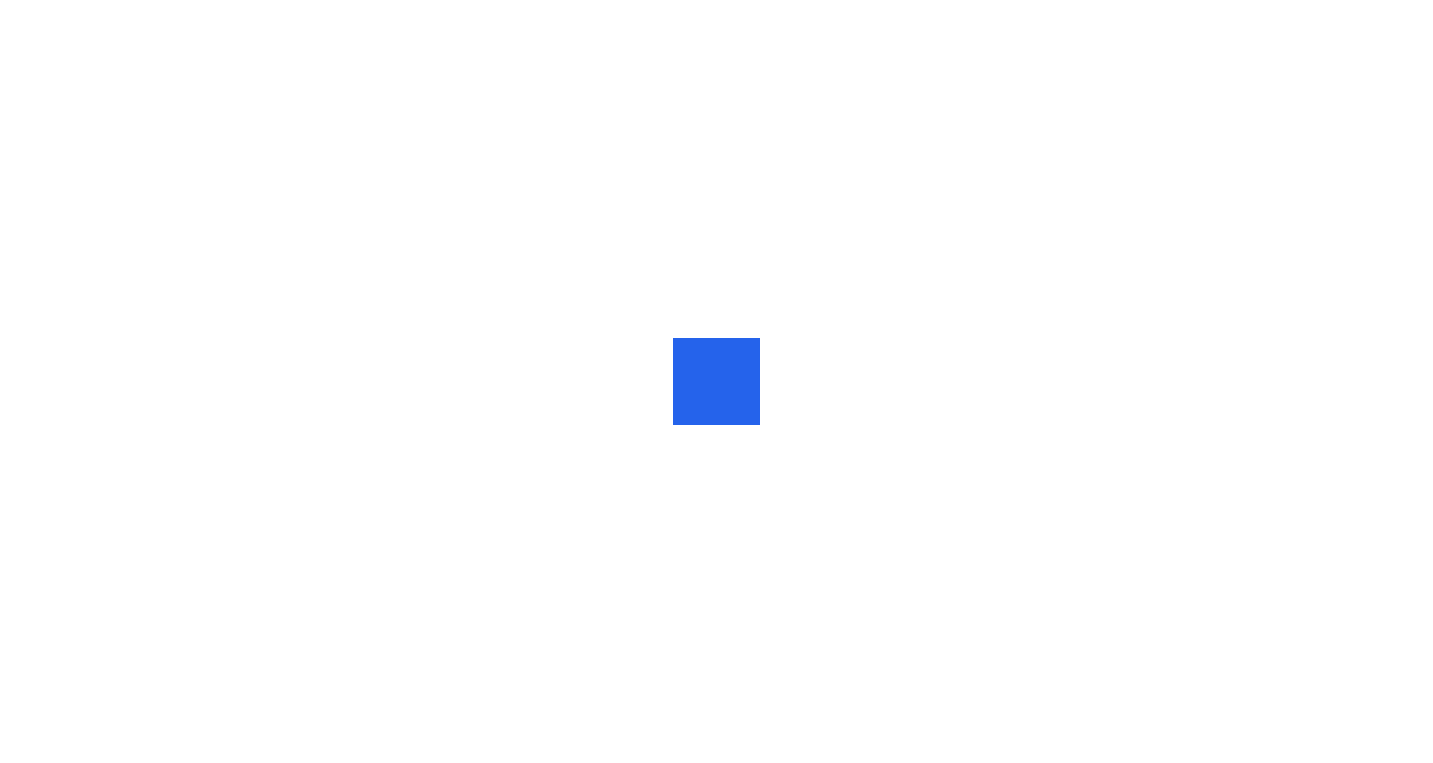 scroll, scrollTop: 0, scrollLeft: 0, axis: both 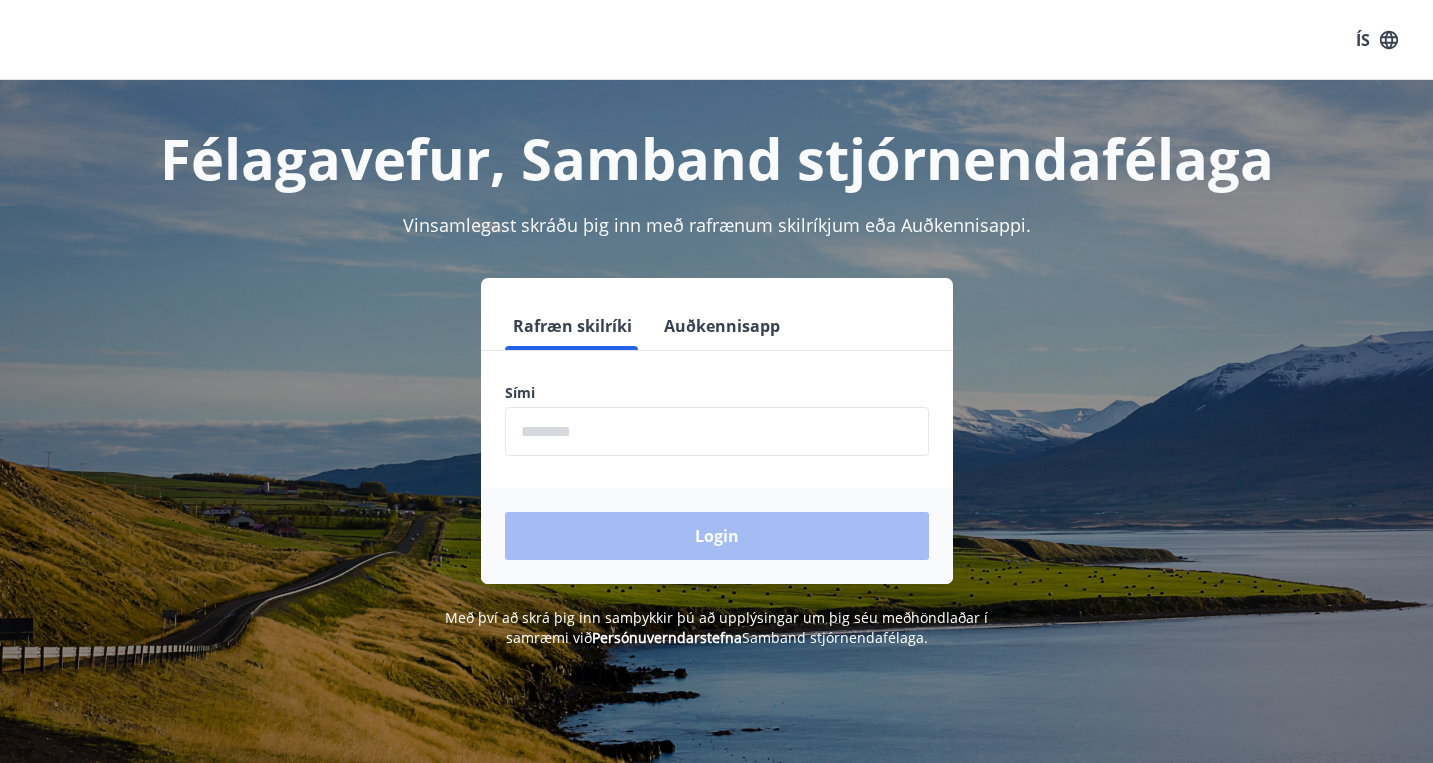 click at bounding box center (717, 431) 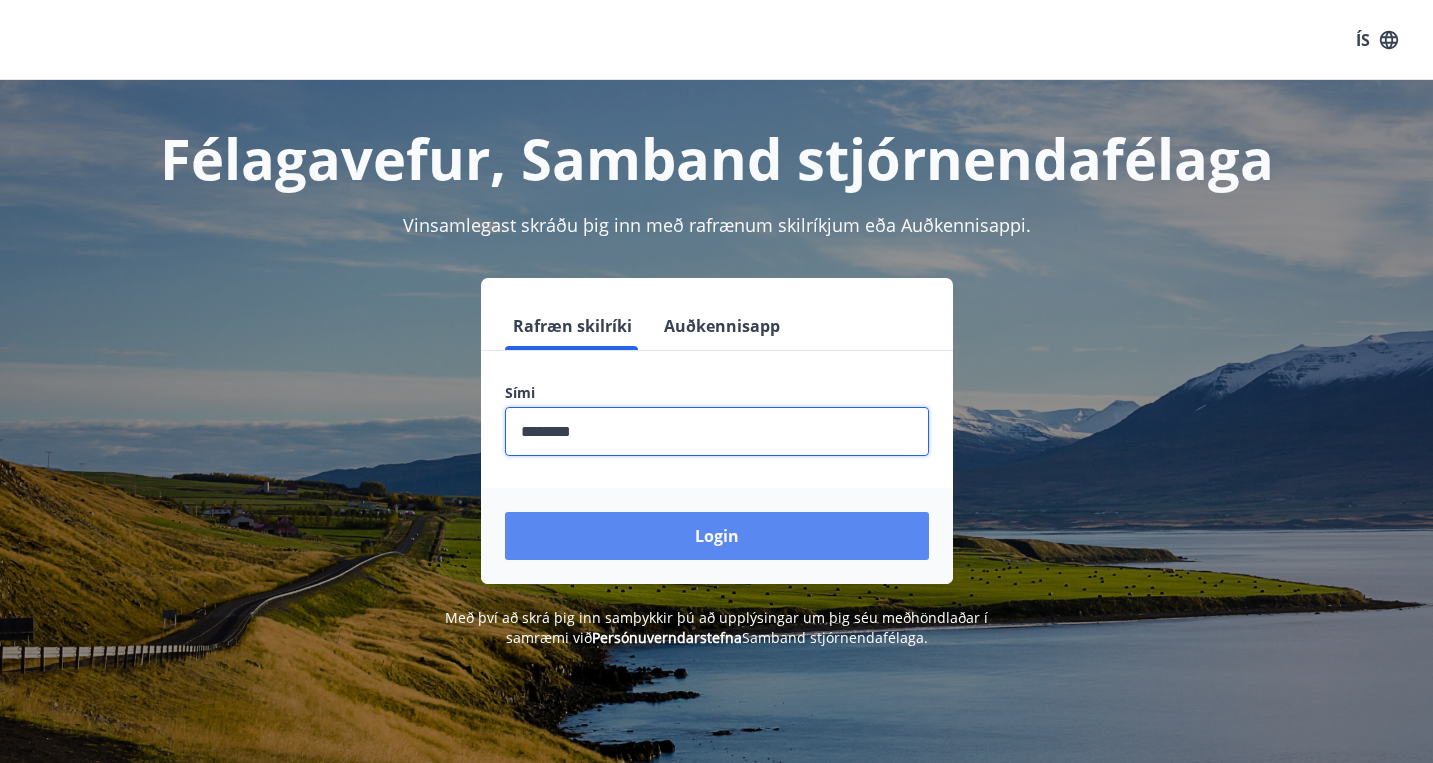 type on "********" 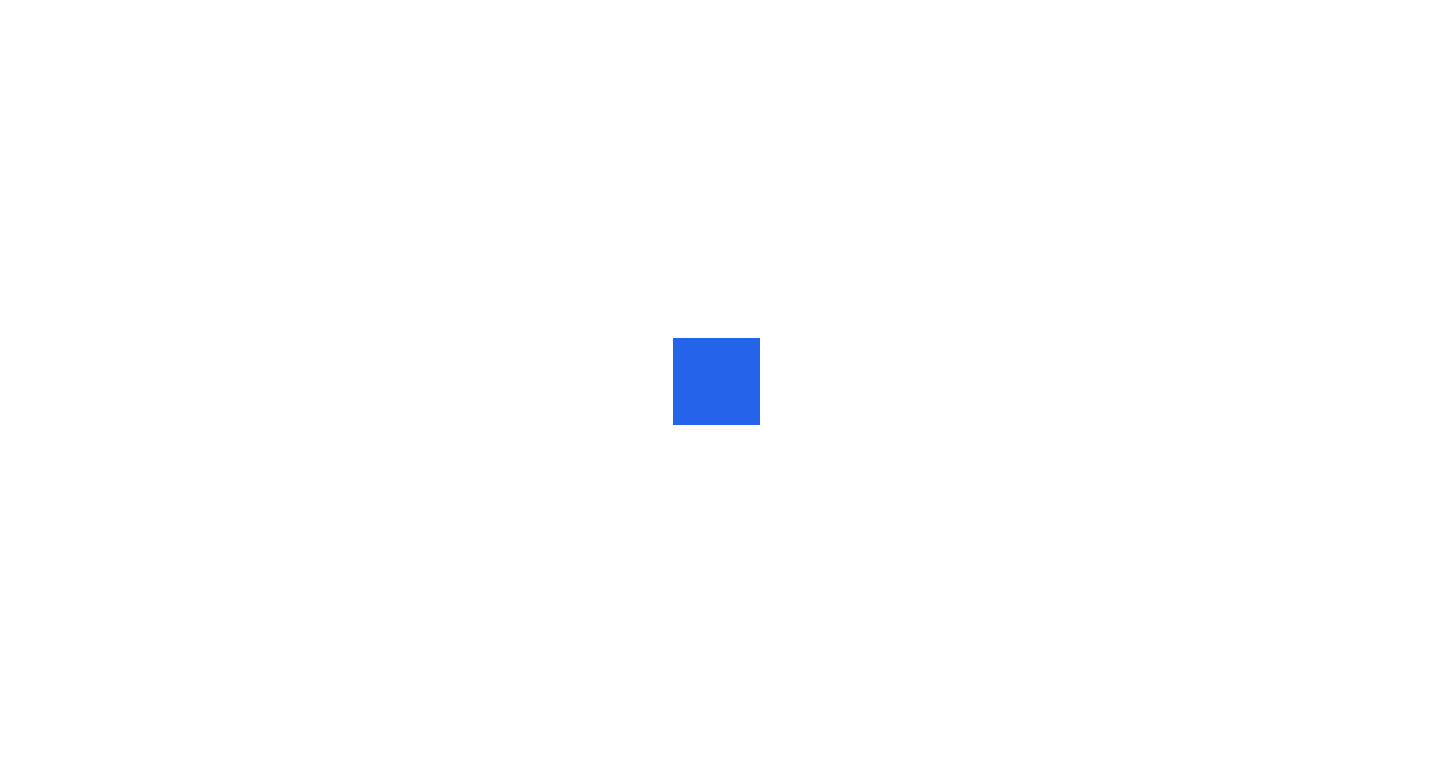 scroll, scrollTop: 0, scrollLeft: 0, axis: both 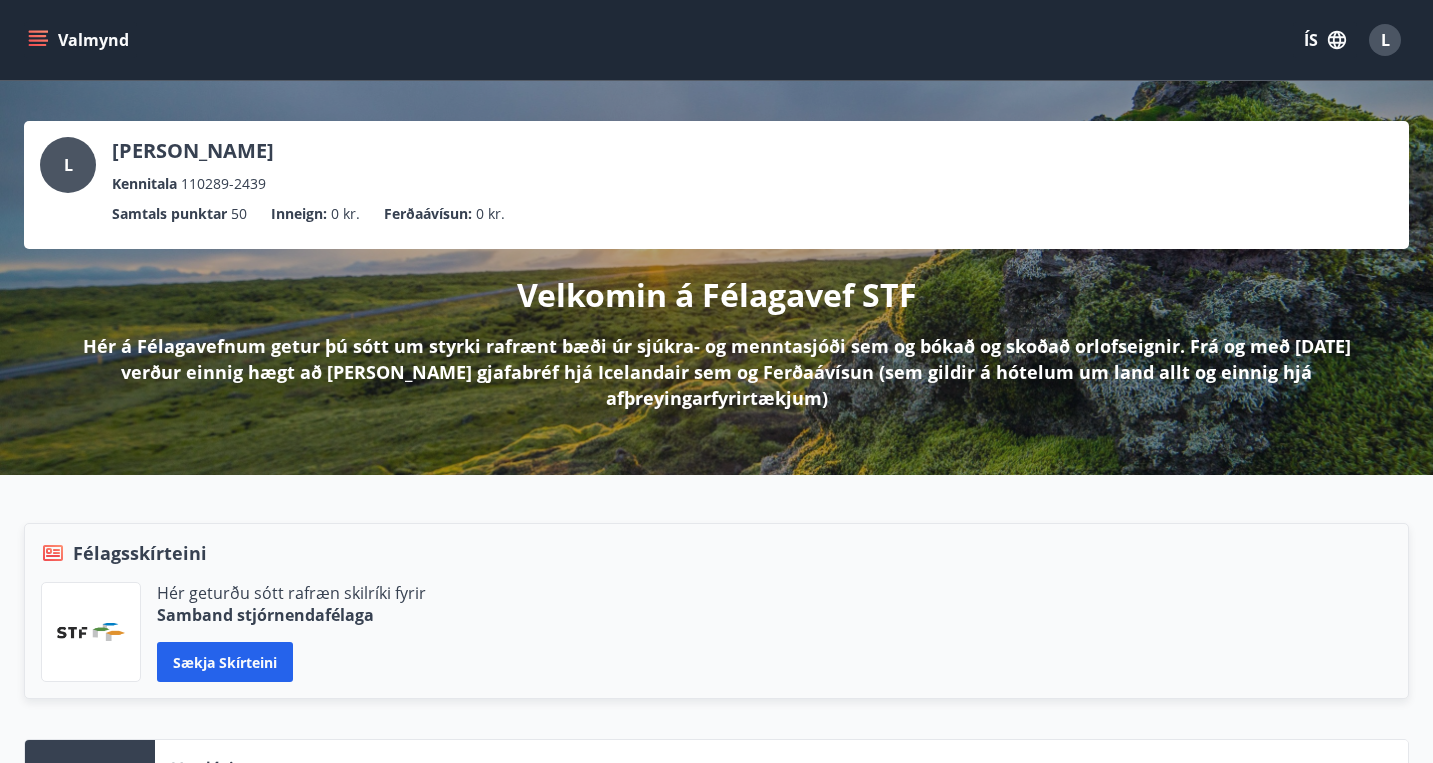 click 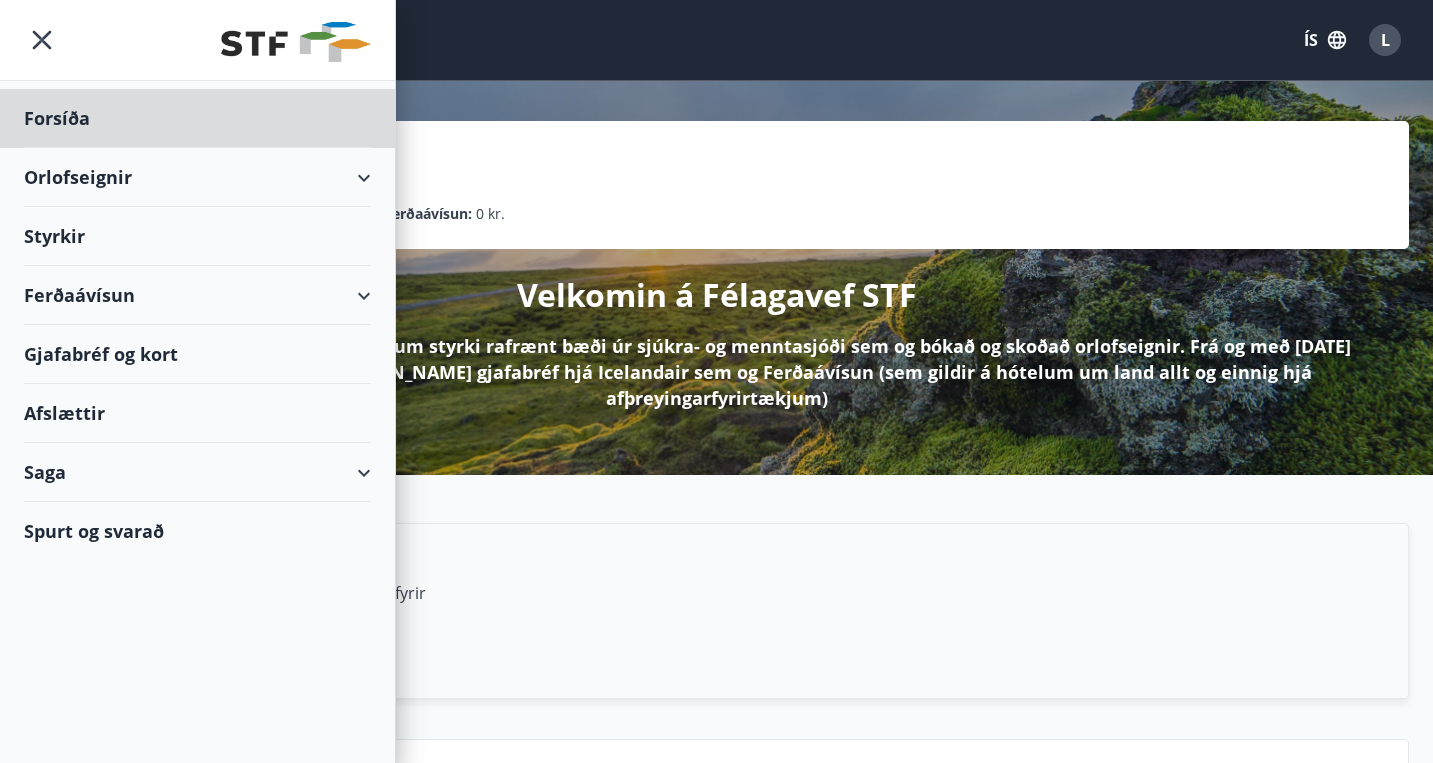 click on "Styrkir" at bounding box center [197, 118] 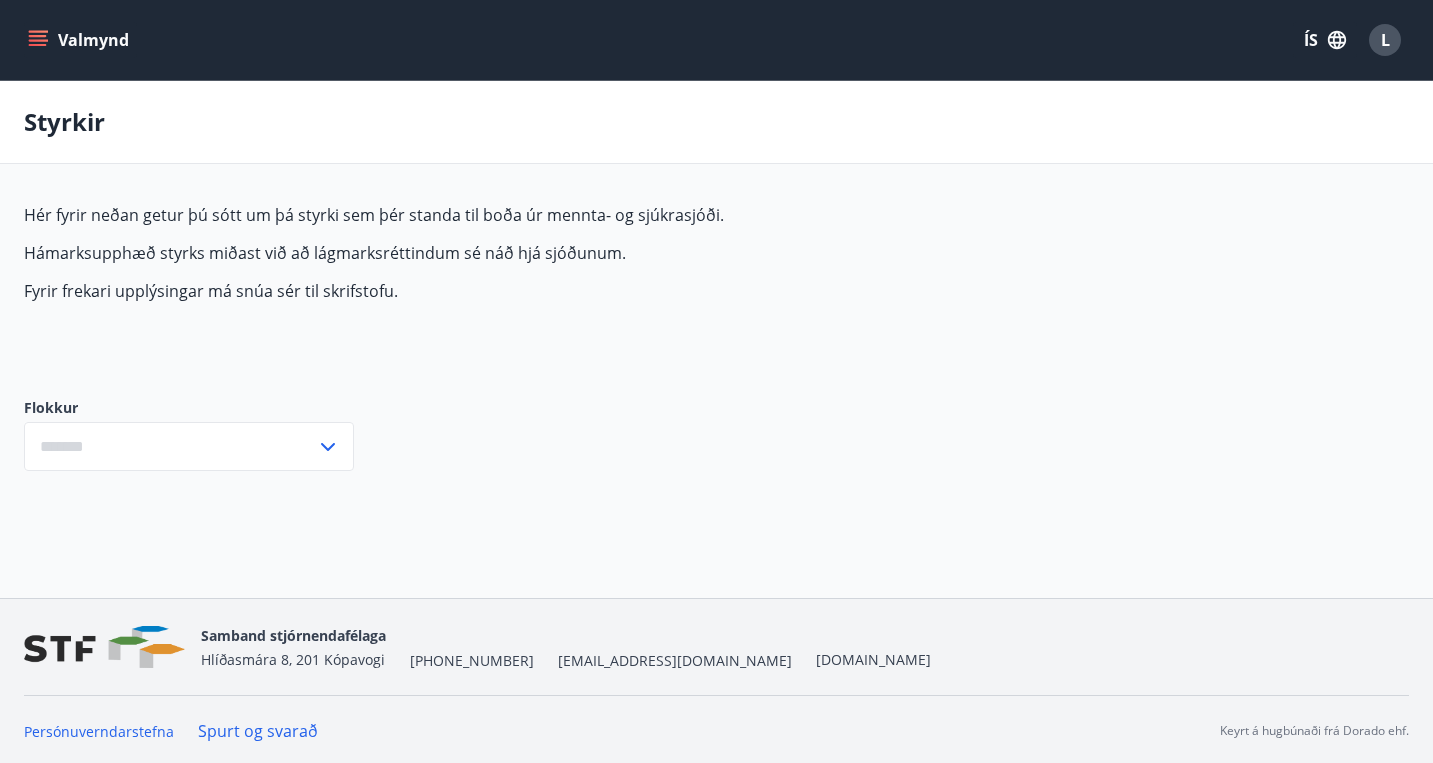 type on "***" 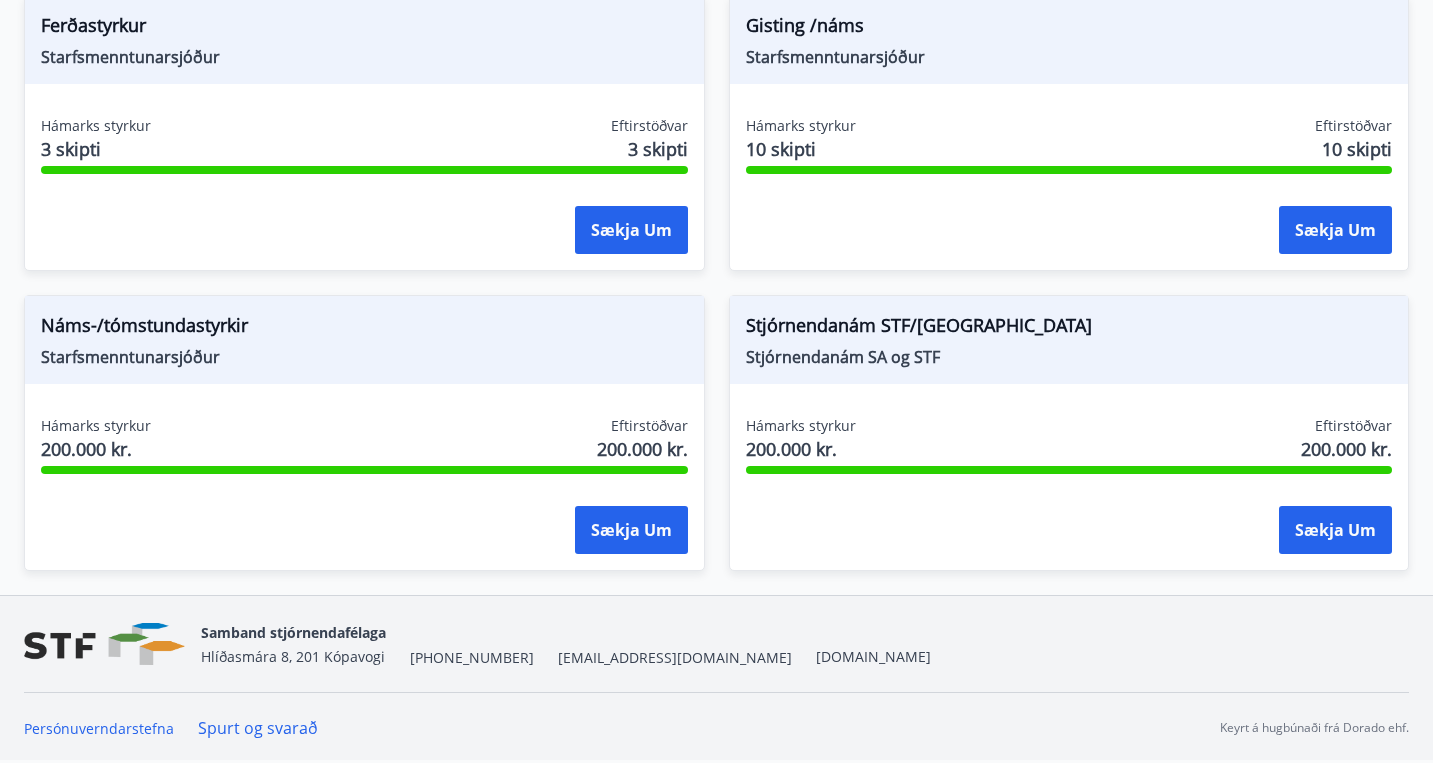 scroll, scrollTop: 2607, scrollLeft: 0, axis: vertical 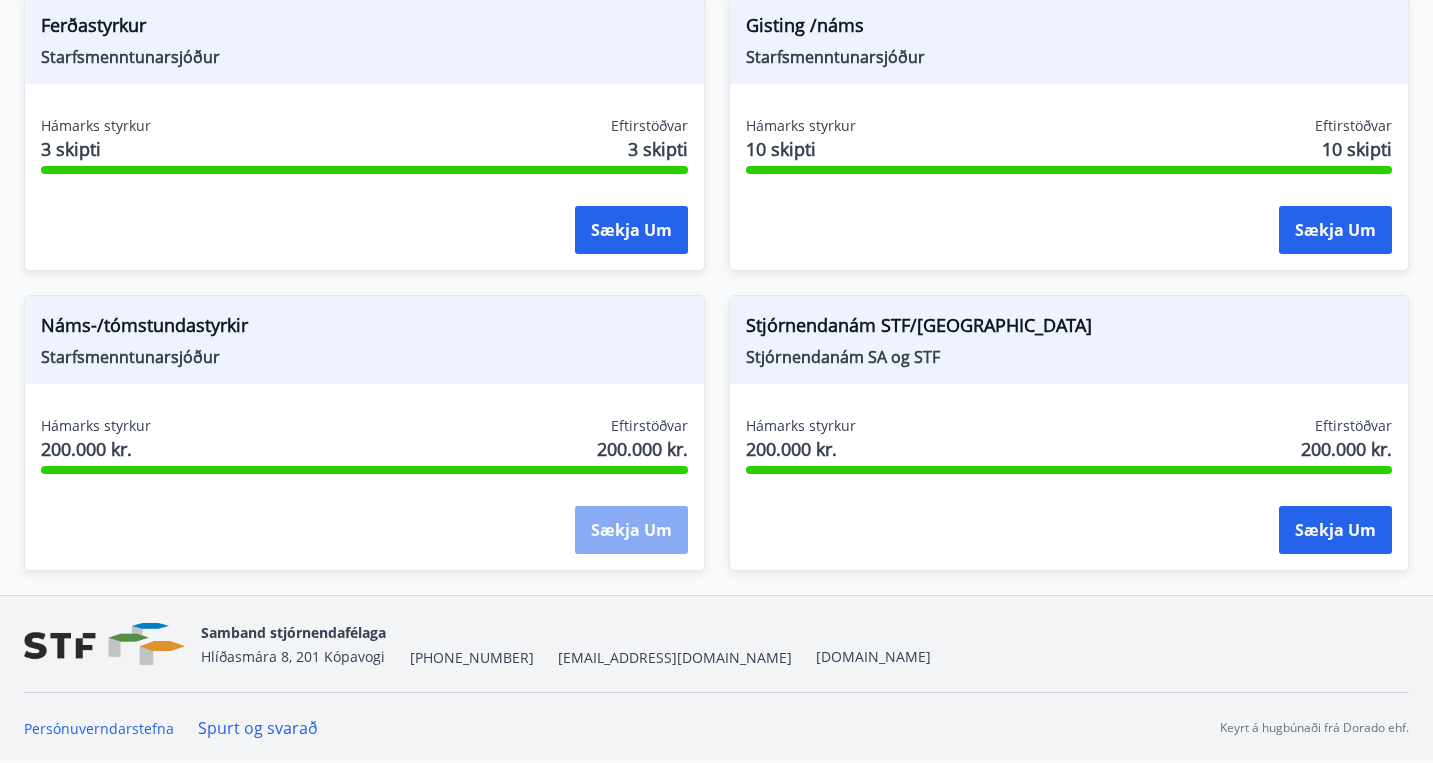 click on "Sækja um" at bounding box center [631, 530] 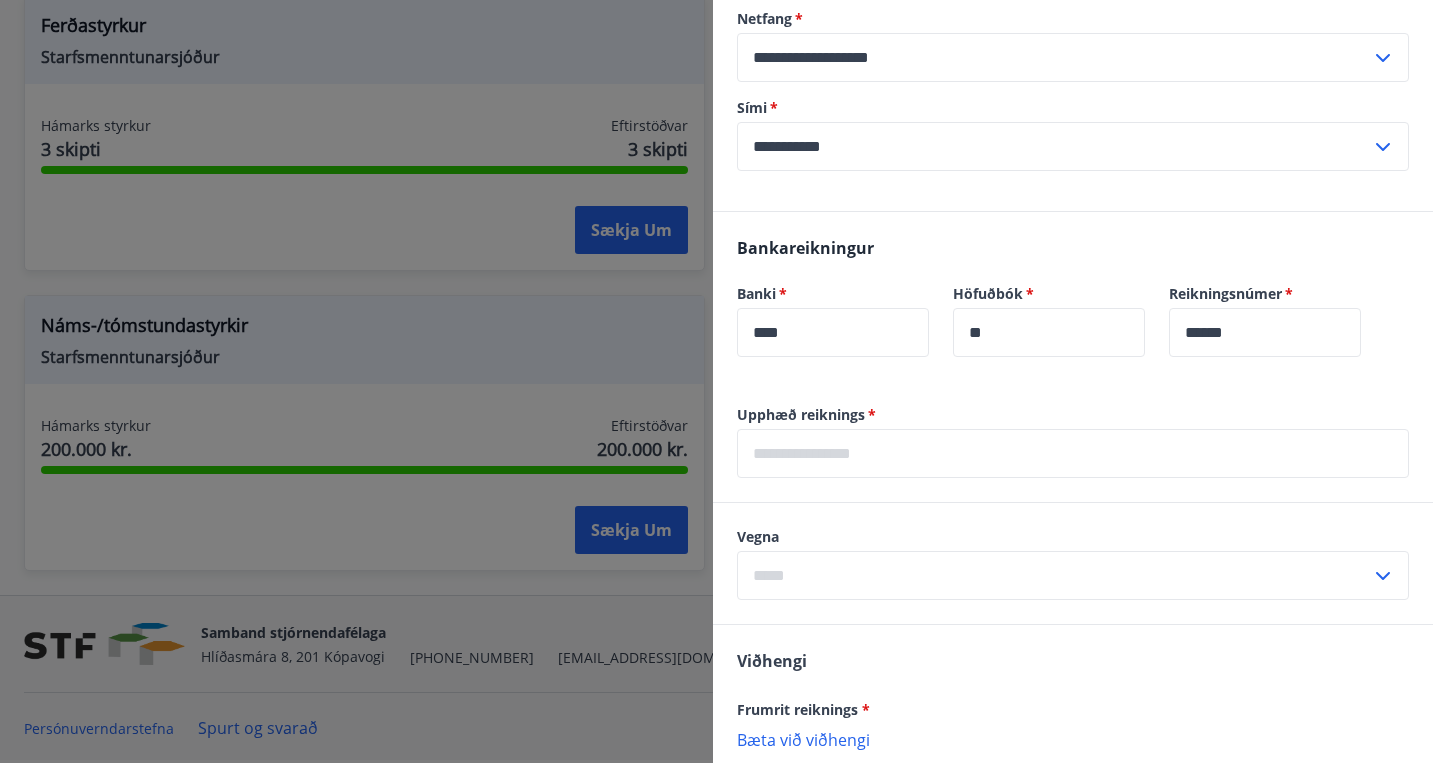 scroll, scrollTop: 723, scrollLeft: 0, axis: vertical 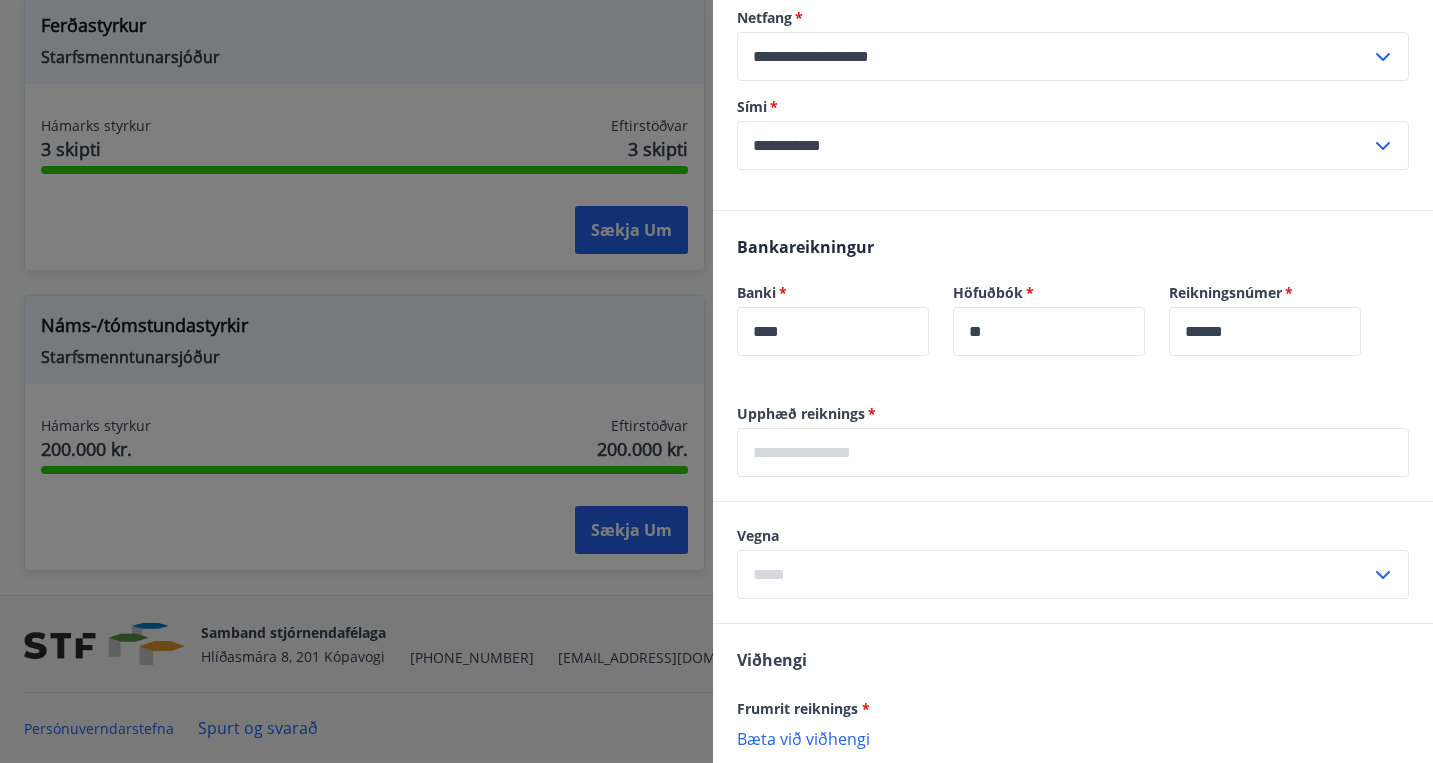 click at bounding box center [1073, 452] 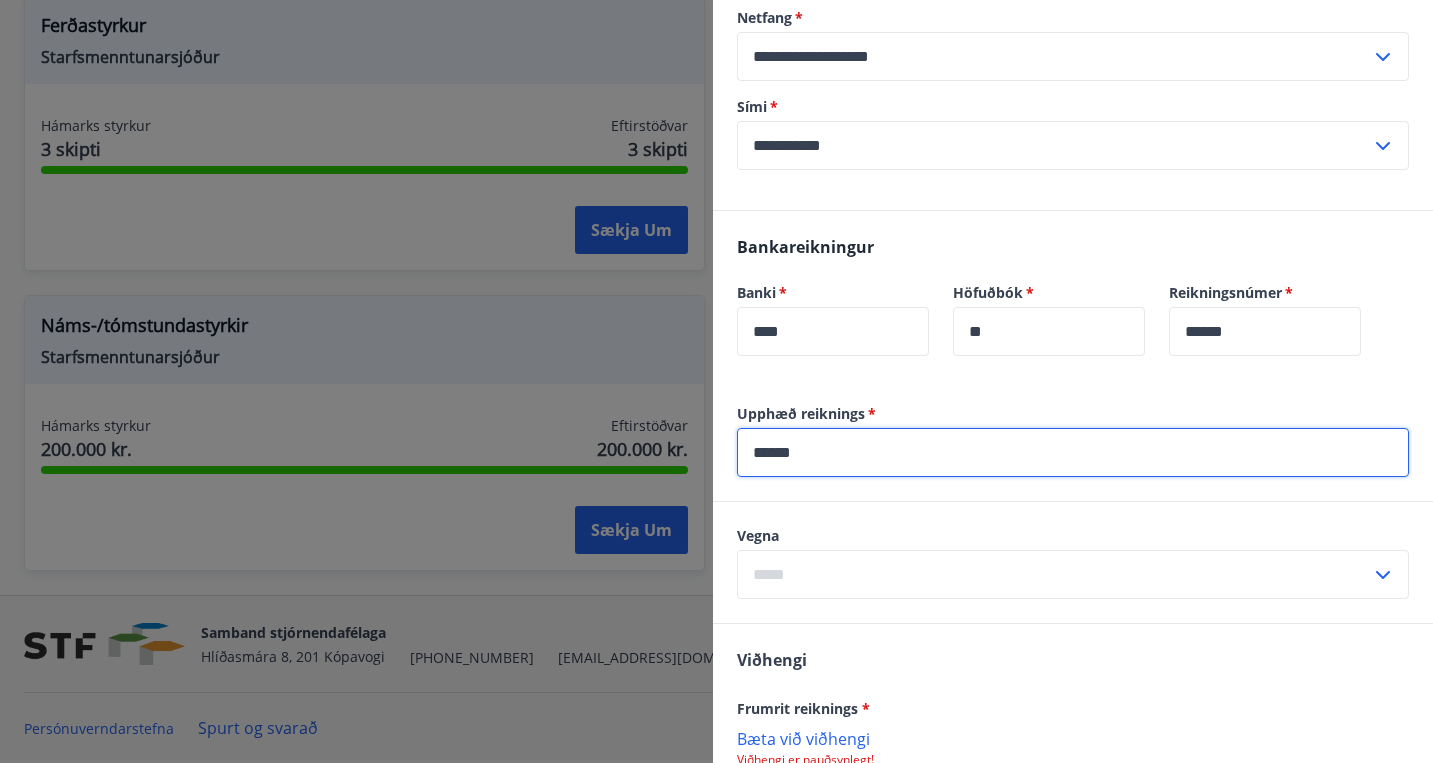 type on "******" 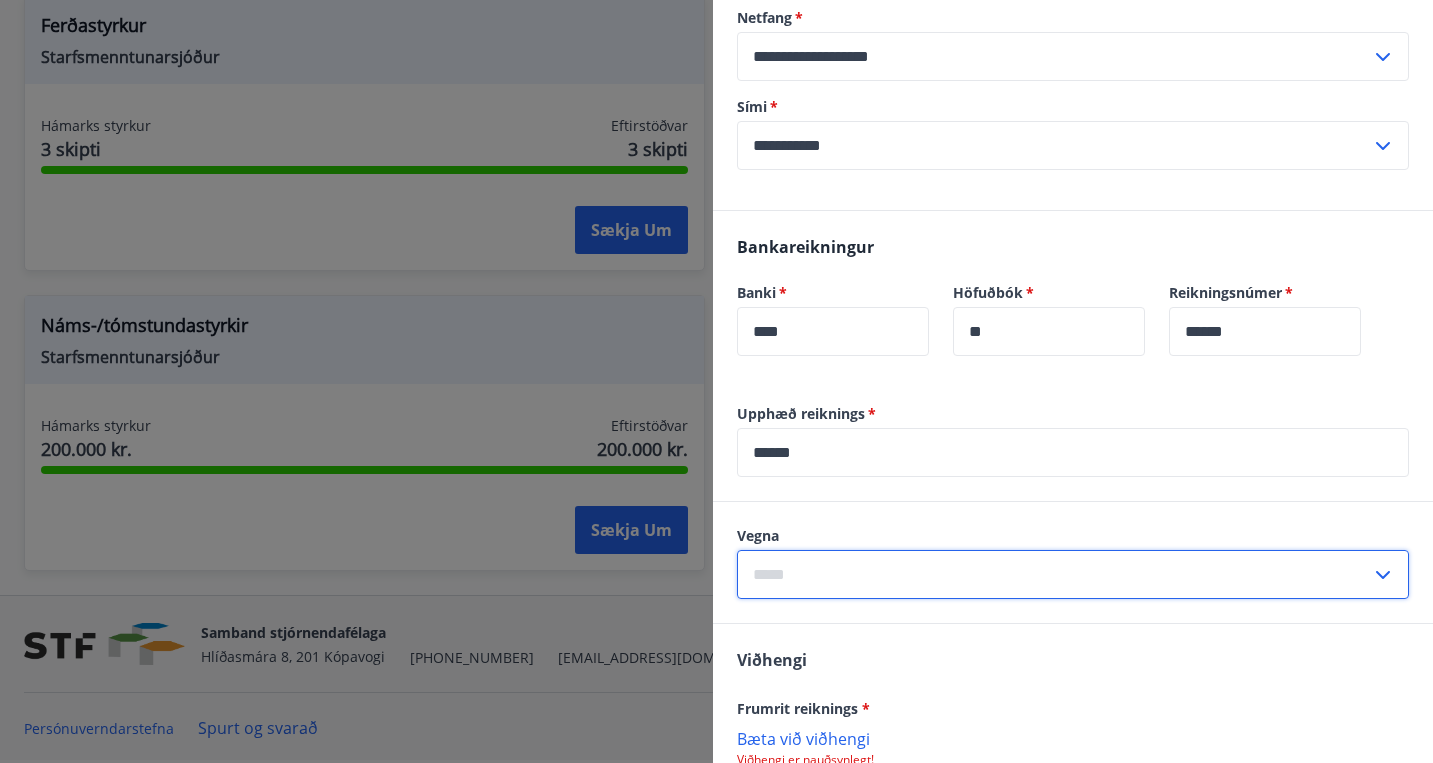 click at bounding box center [1054, 574] 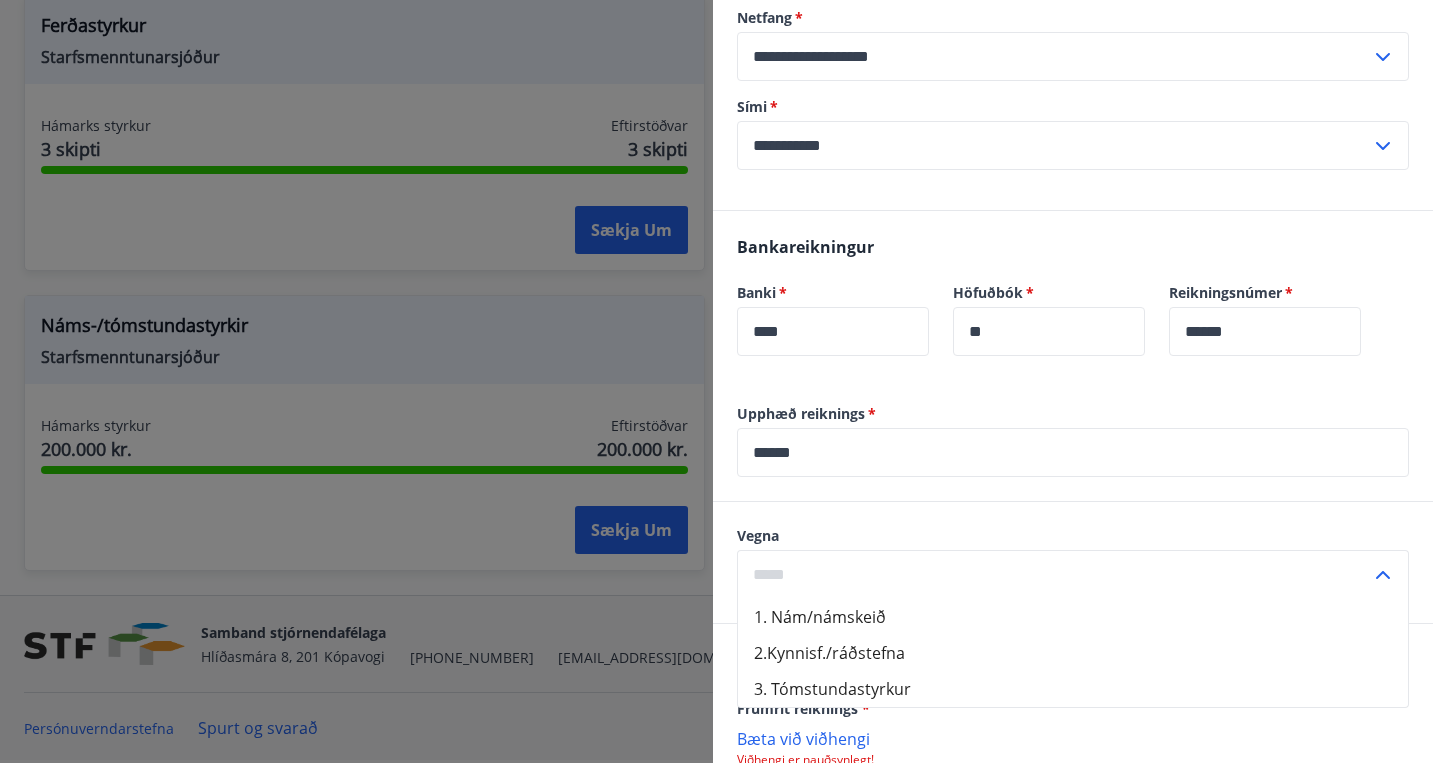 click on "1. Nám/námskeið" at bounding box center [1073, 617] 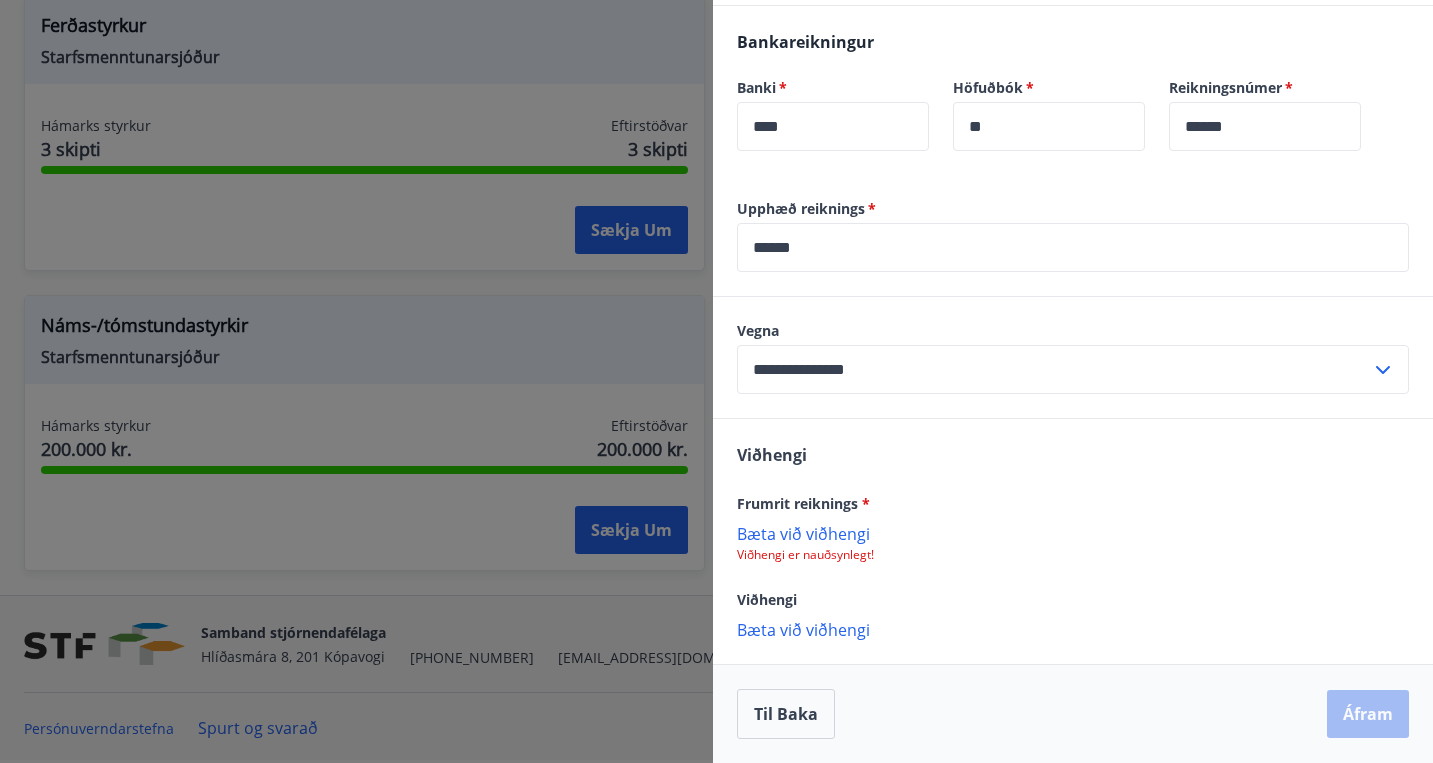 scroll, scrollTop: 928, scrollLeft: 0, axis: vertical 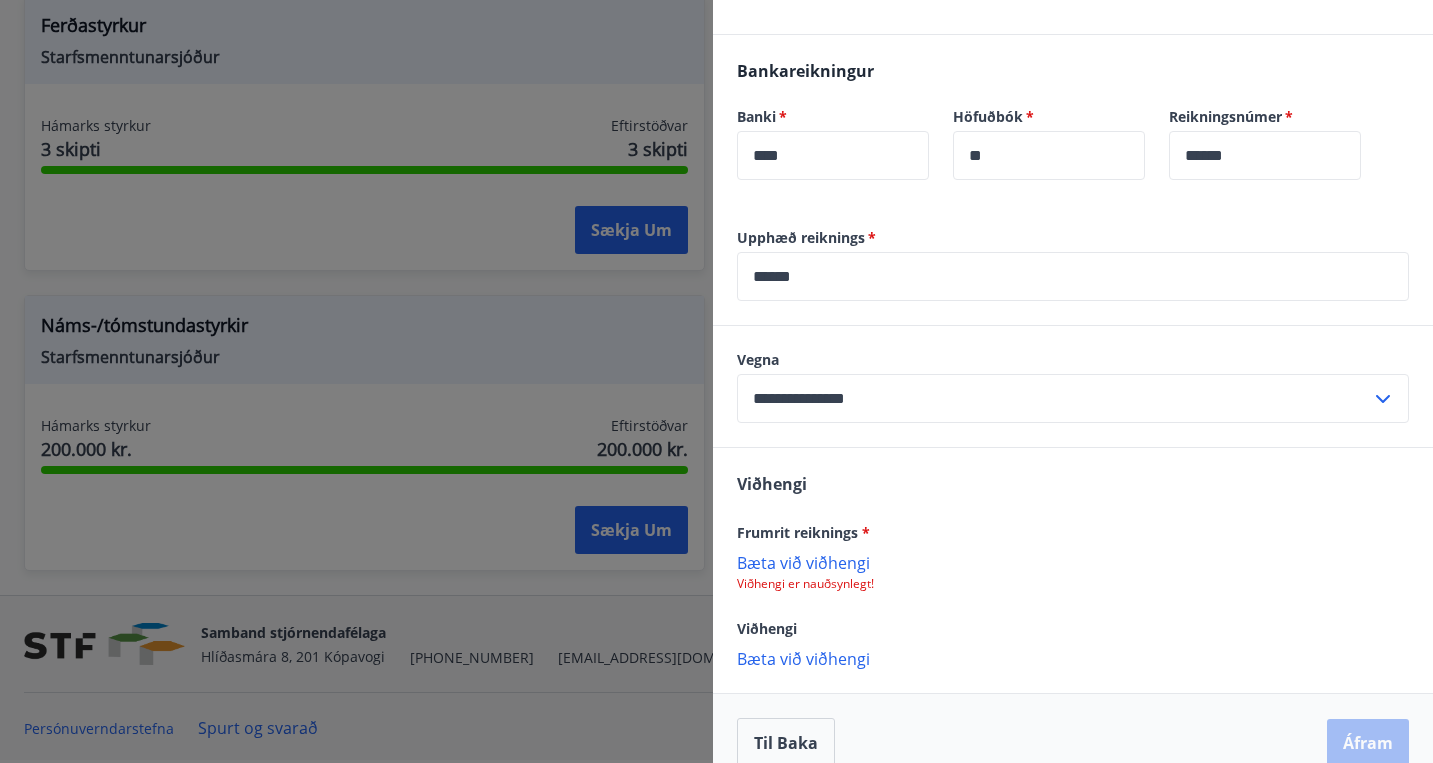 click on "******" at bounding box center (1073, 276) 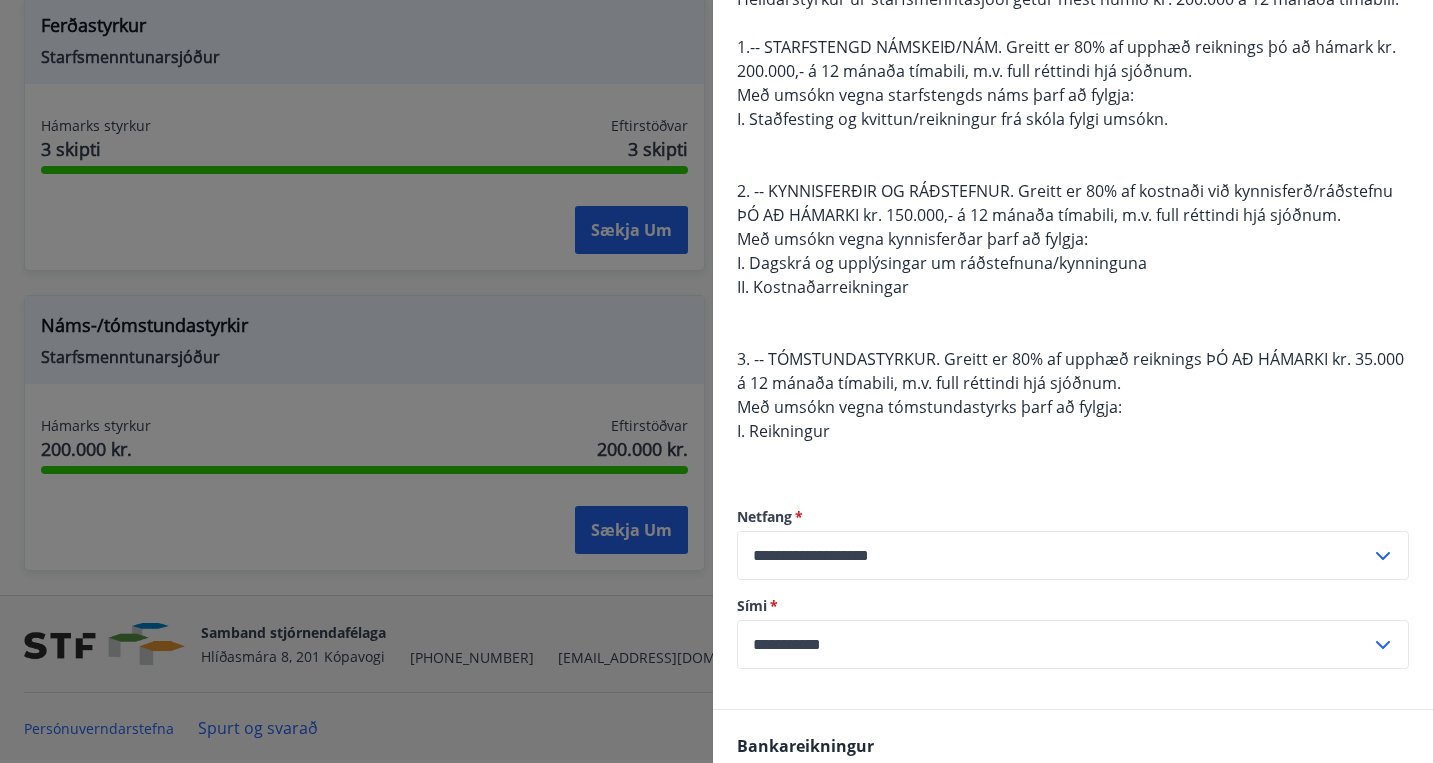 scroll, scrollTop: 213, scrollLeft: 0, axis: vertical 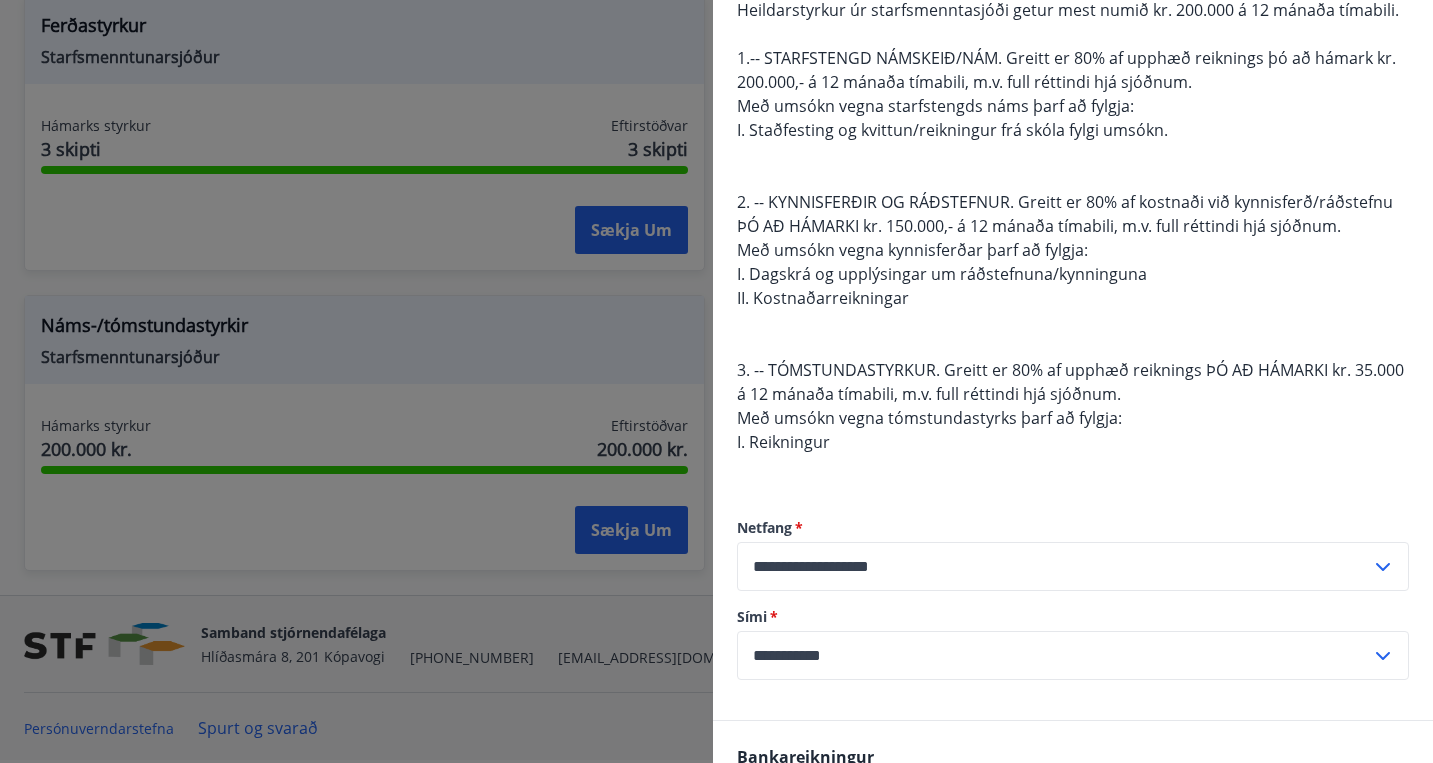 type on "******" 